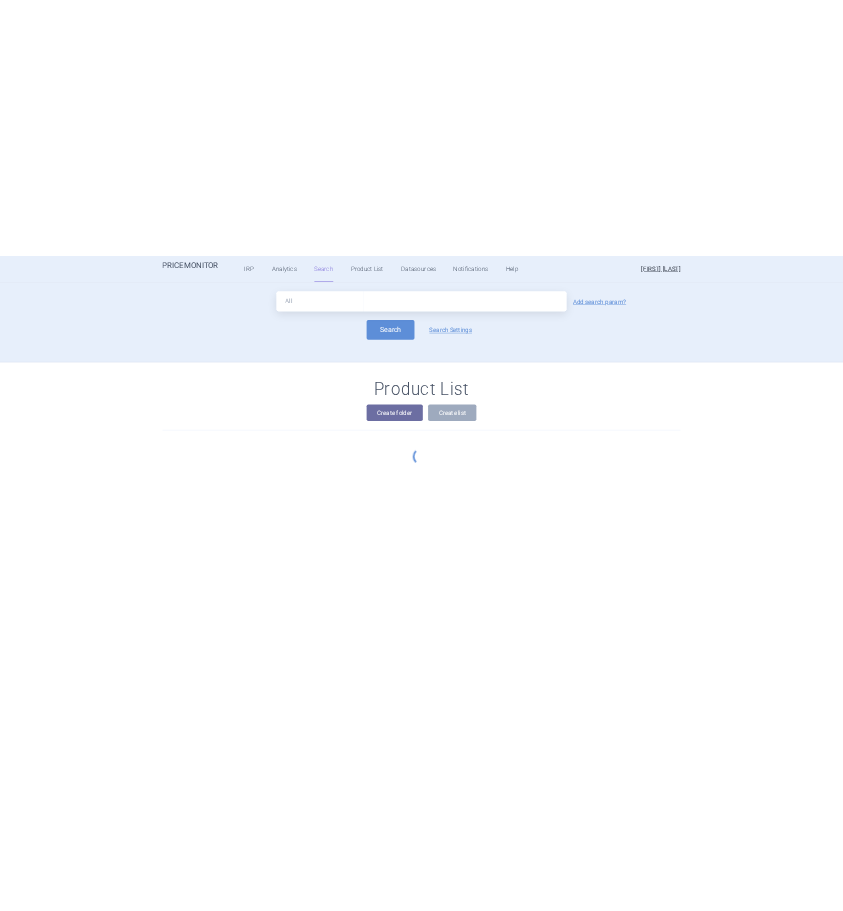 scroll, scrollTop: 0, scrollLeft: 0, axis: both 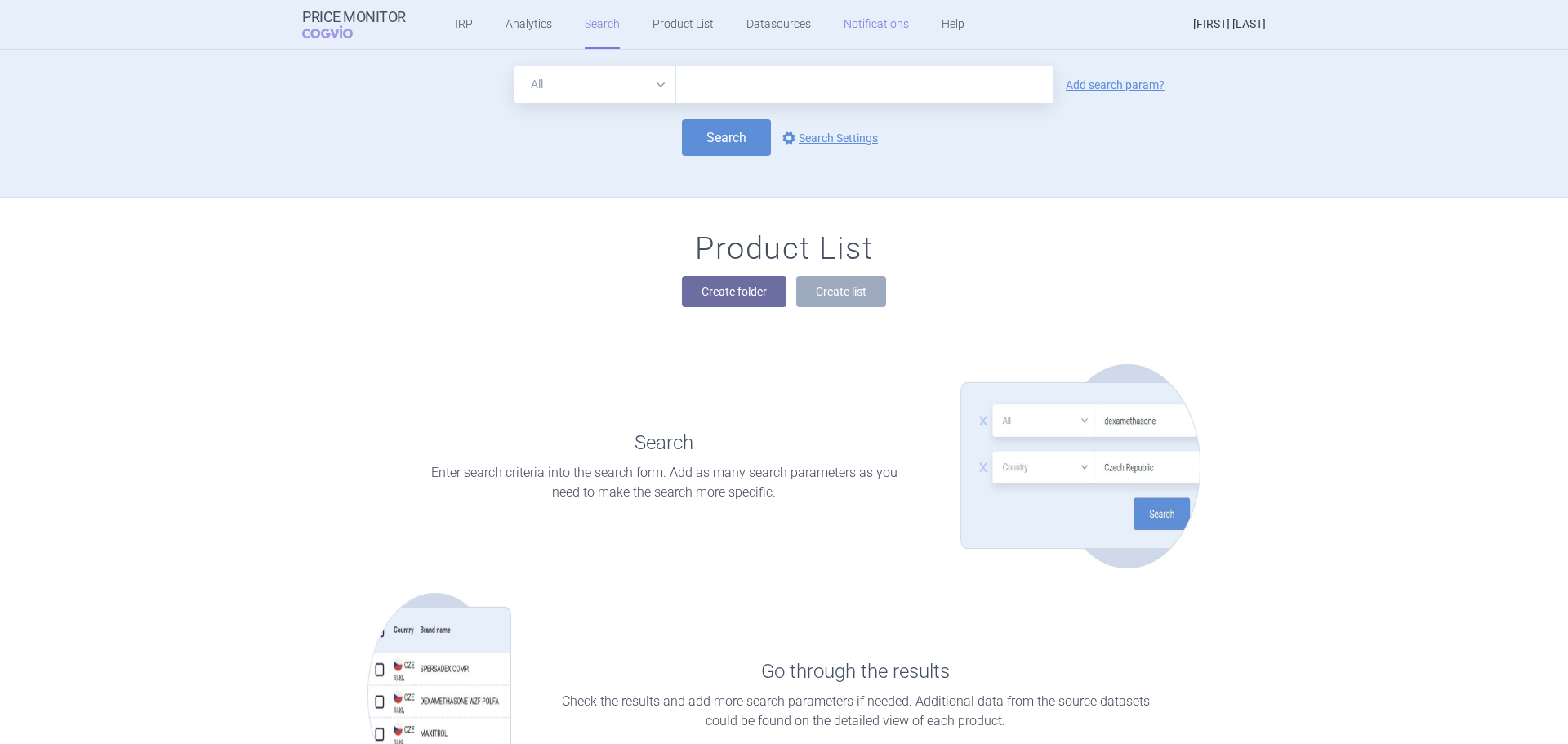 click on "Notifications" at bounding box center (876, 25) 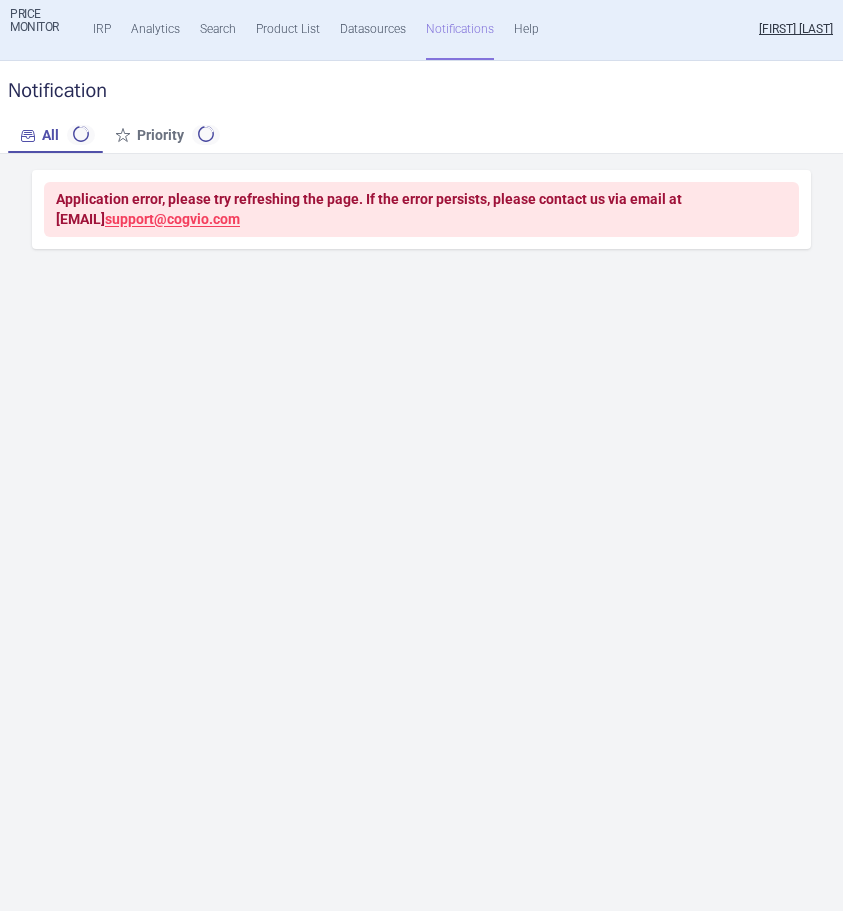 scroll, scrollTop: 0, scrollLeft: 0, axis: both 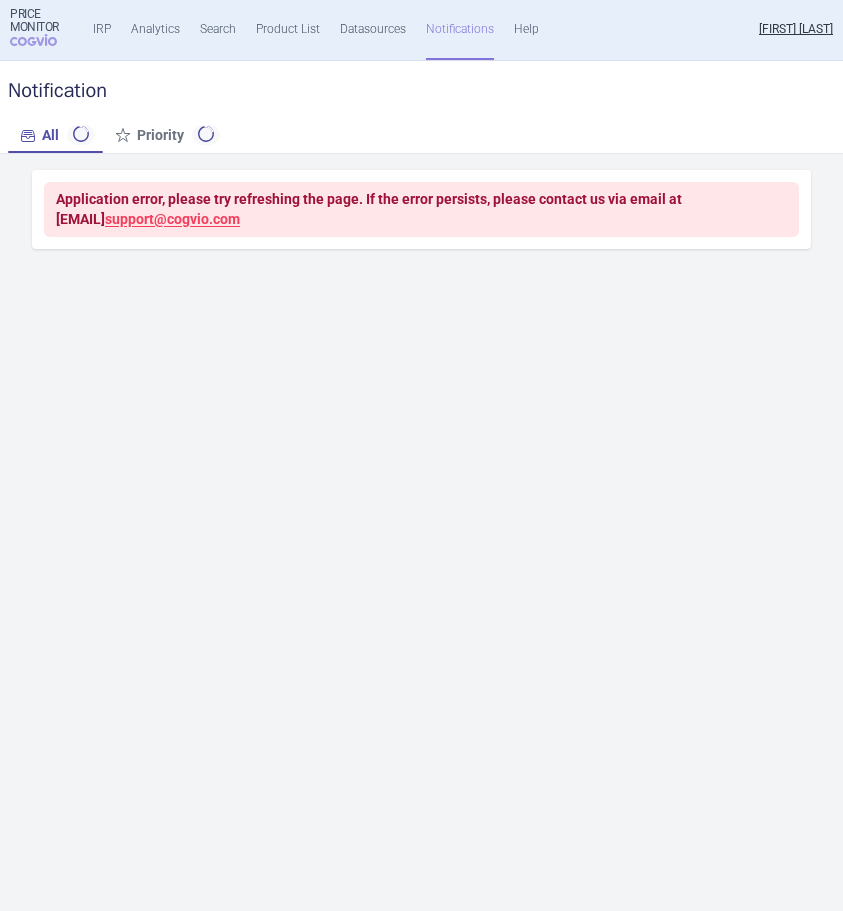 click on "Notifications" at bounding box center (460, 30) 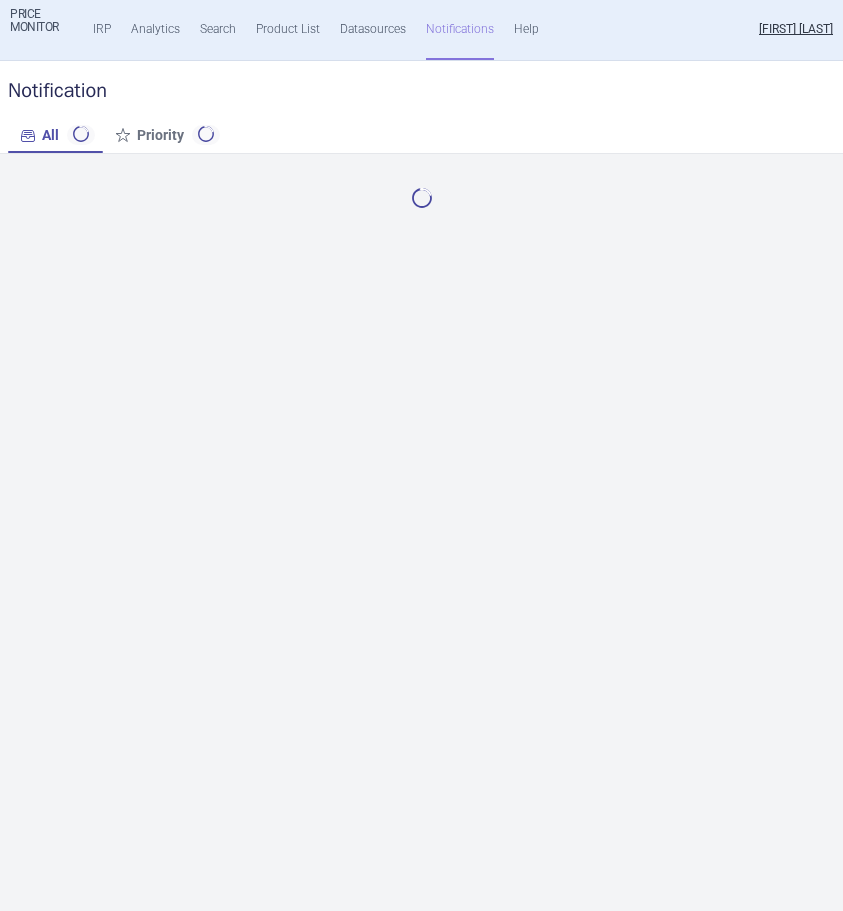 scroll, scrollTop: 0, scrollLeft: 0, axis: both 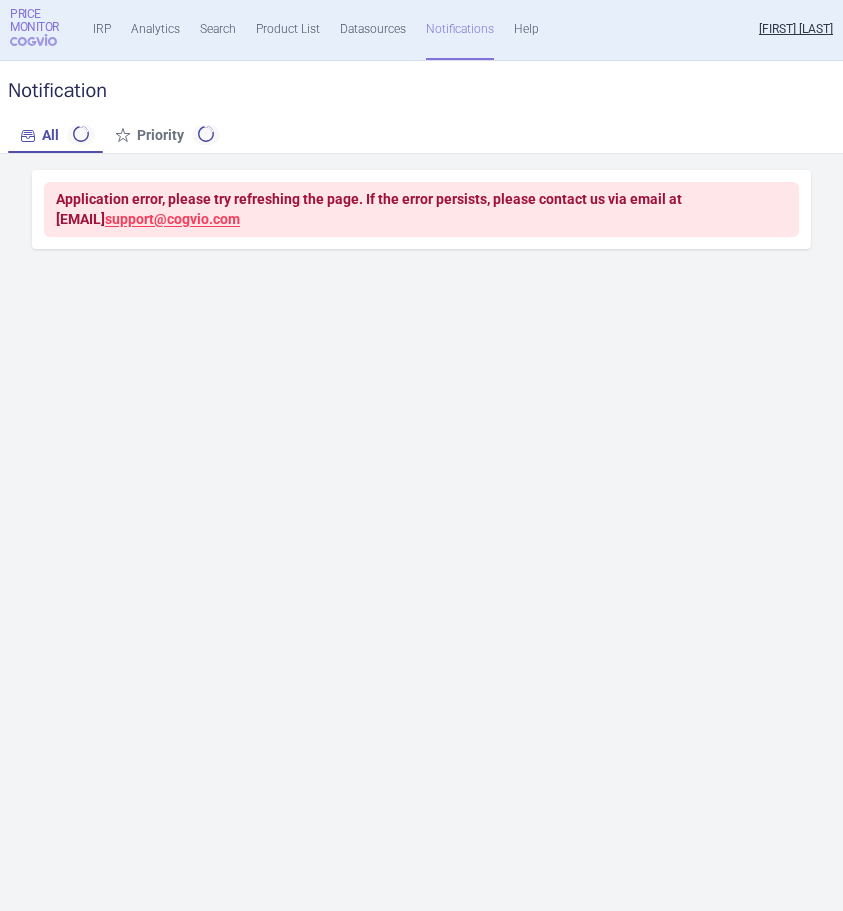 click on "Price Monitor" at bounding box center [39, 21] 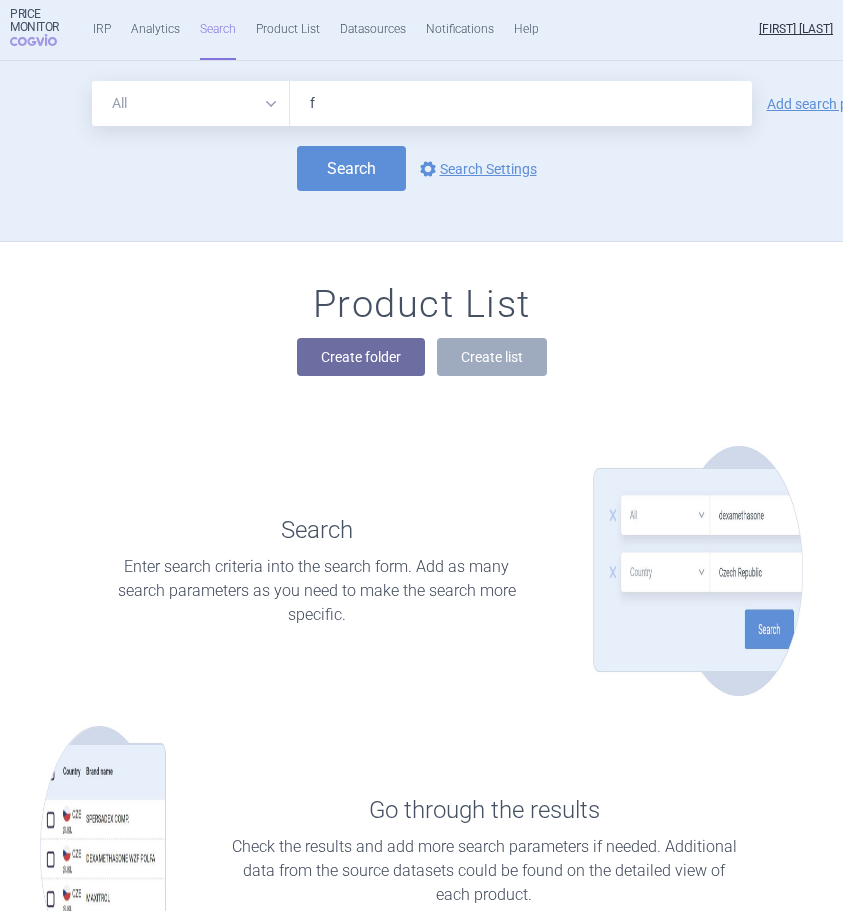 click on "f" at bounding box center [521, 103] 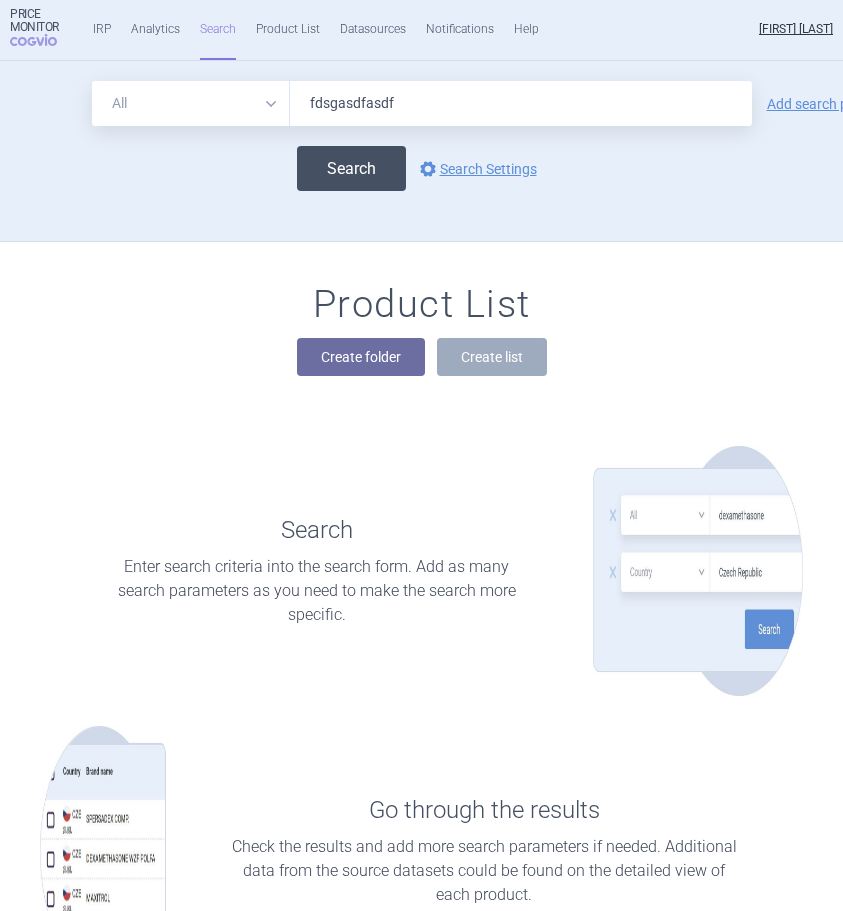 type on "fdsgasdfasdf" 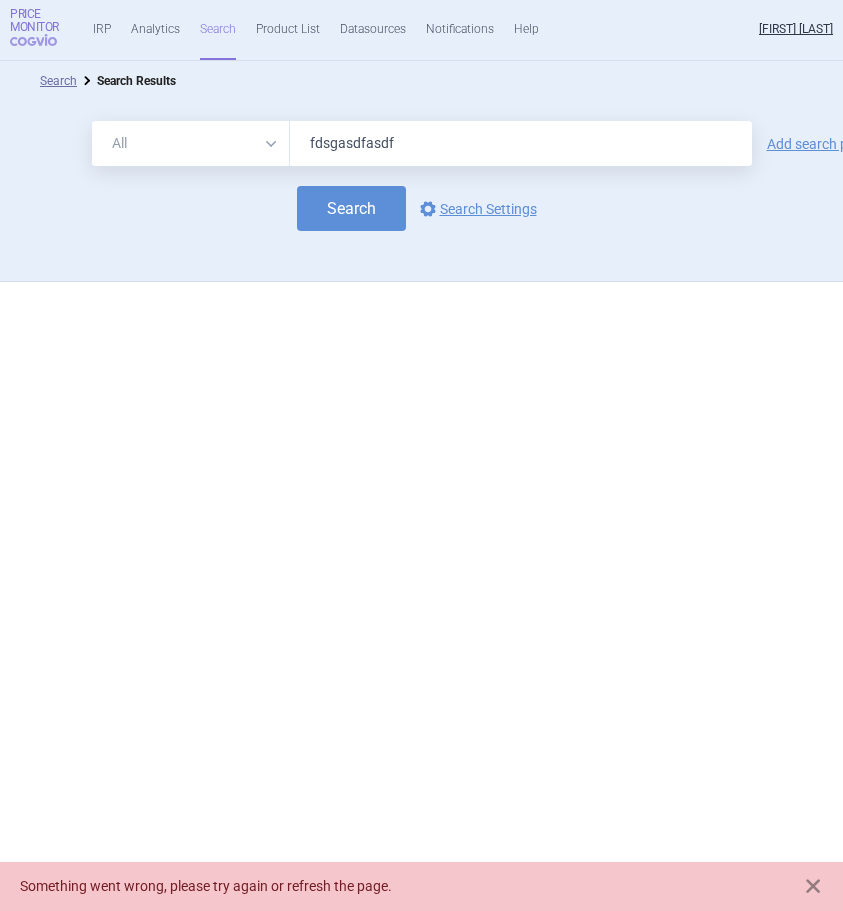 click on "Price Monitor" at bounding box center [39, 21] 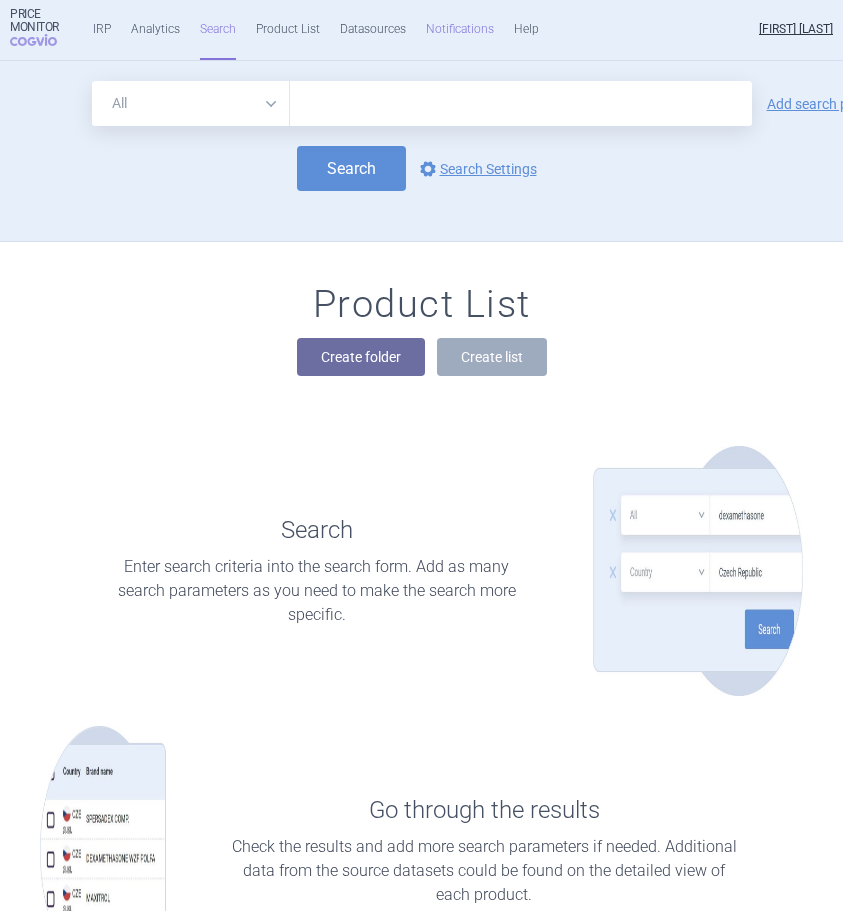 click on "Notifications" at bounding box center (460, 30) 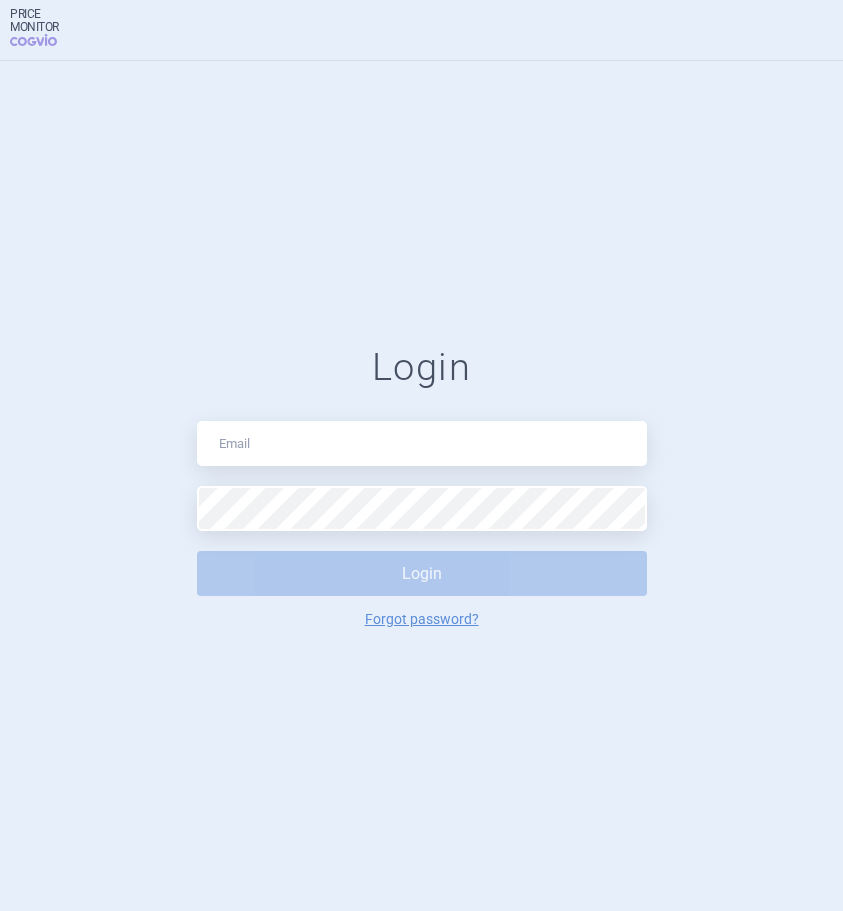 scroll, scrollTop: 0, scrollLeft: 0, axis: both 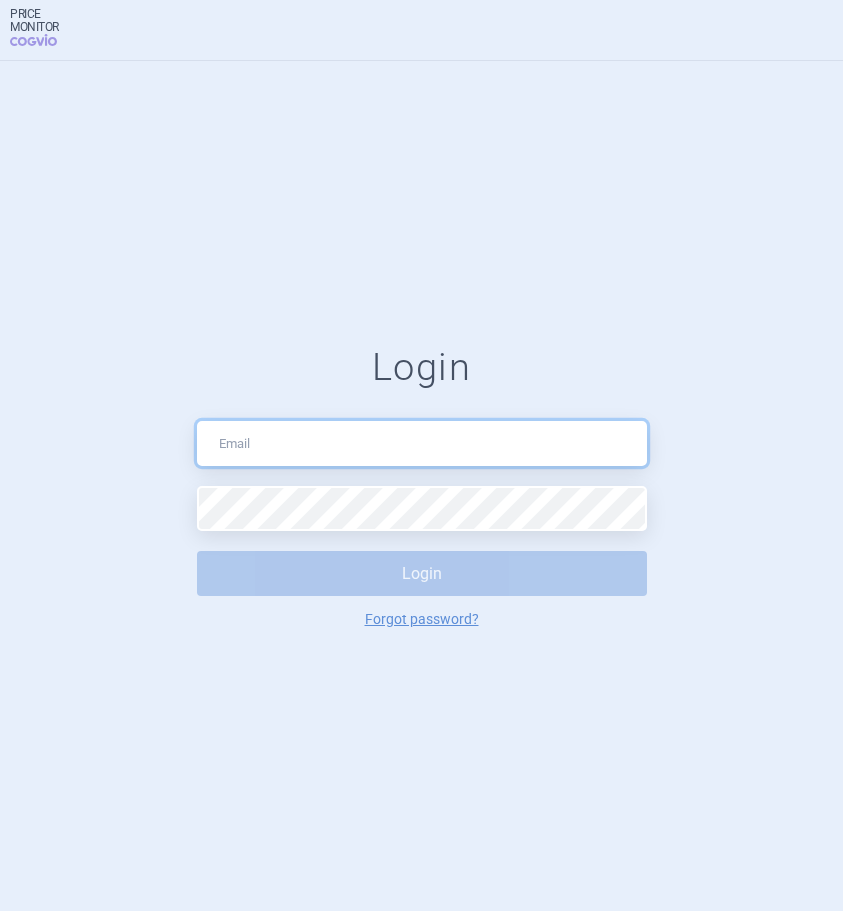 click at bounding box center (422, 443) 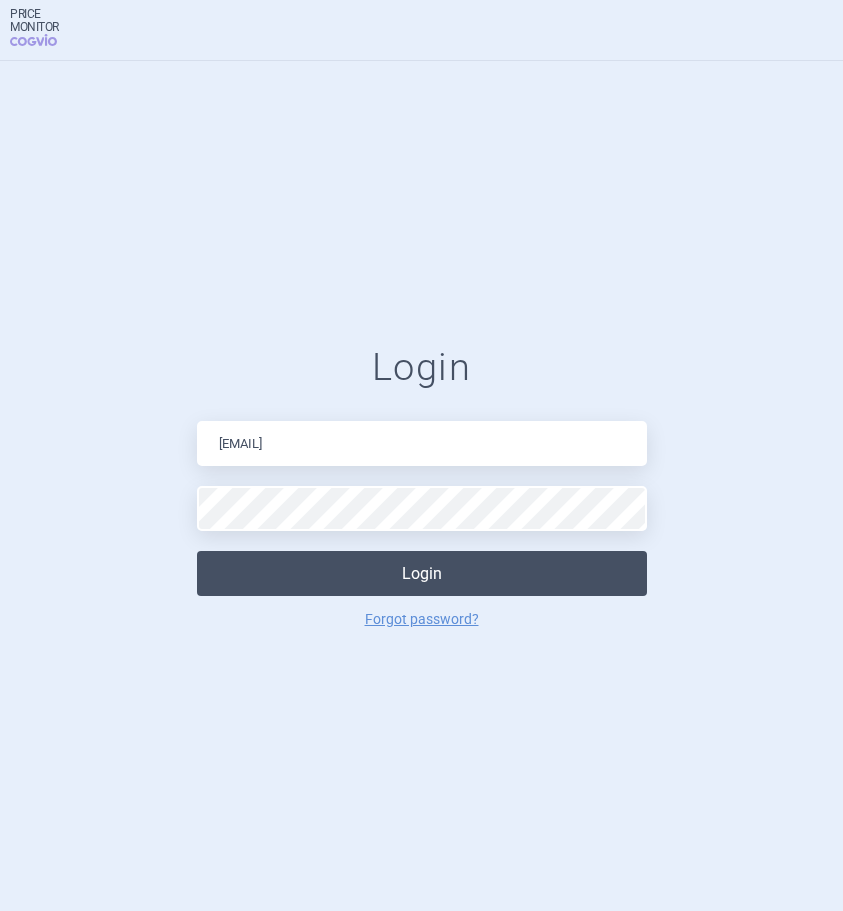 click on "Login" at bounding box center (422, 573) 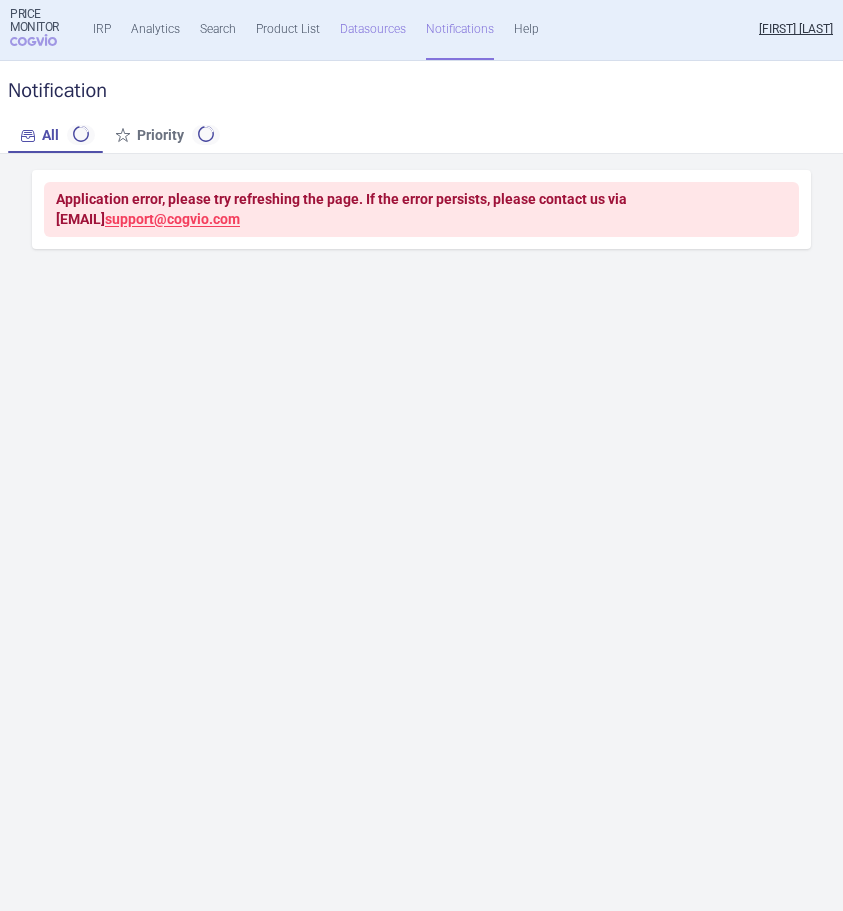 click on "Datasources" at bounding box center (373, 30) 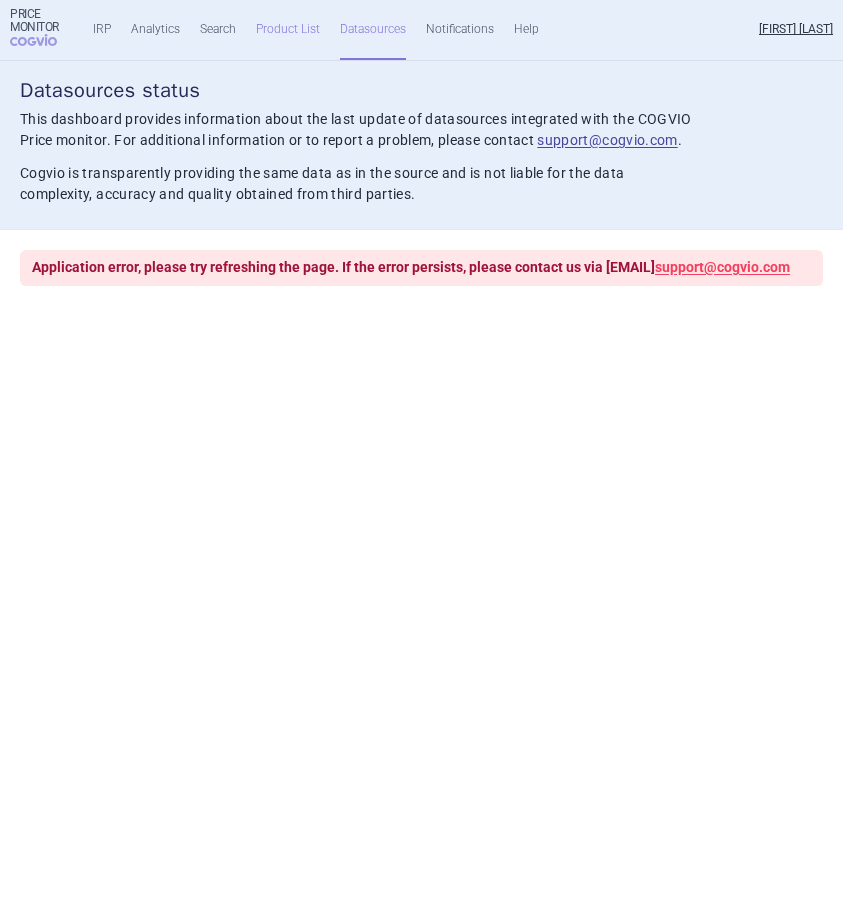 click on "Product List" at bounding box center [288, 30] 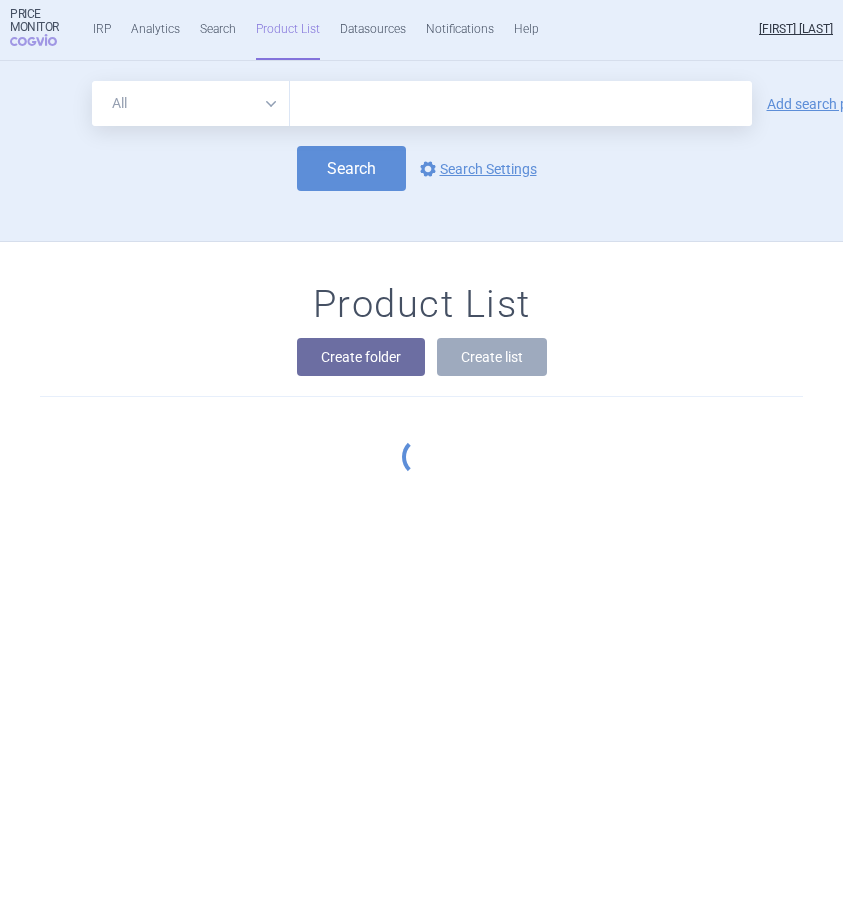 click on "IRP Analytics Search Product List Datasources Notifications Help" at bounding box center (308, 30) 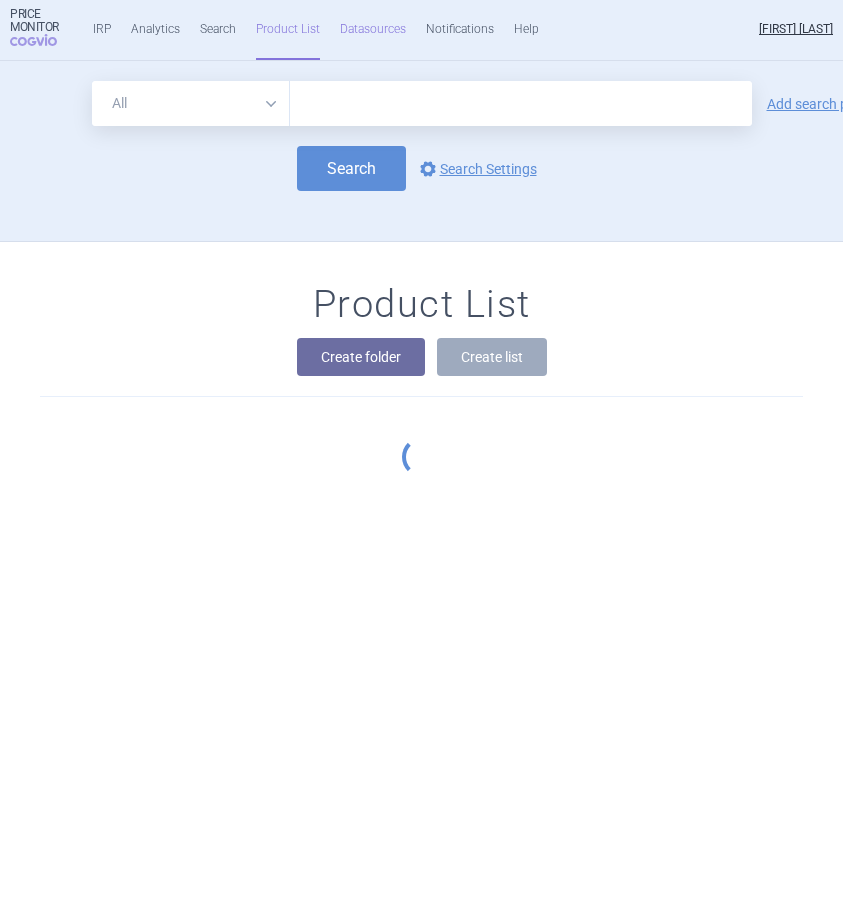 click on "Datasources" at bounding box center [373, 30] 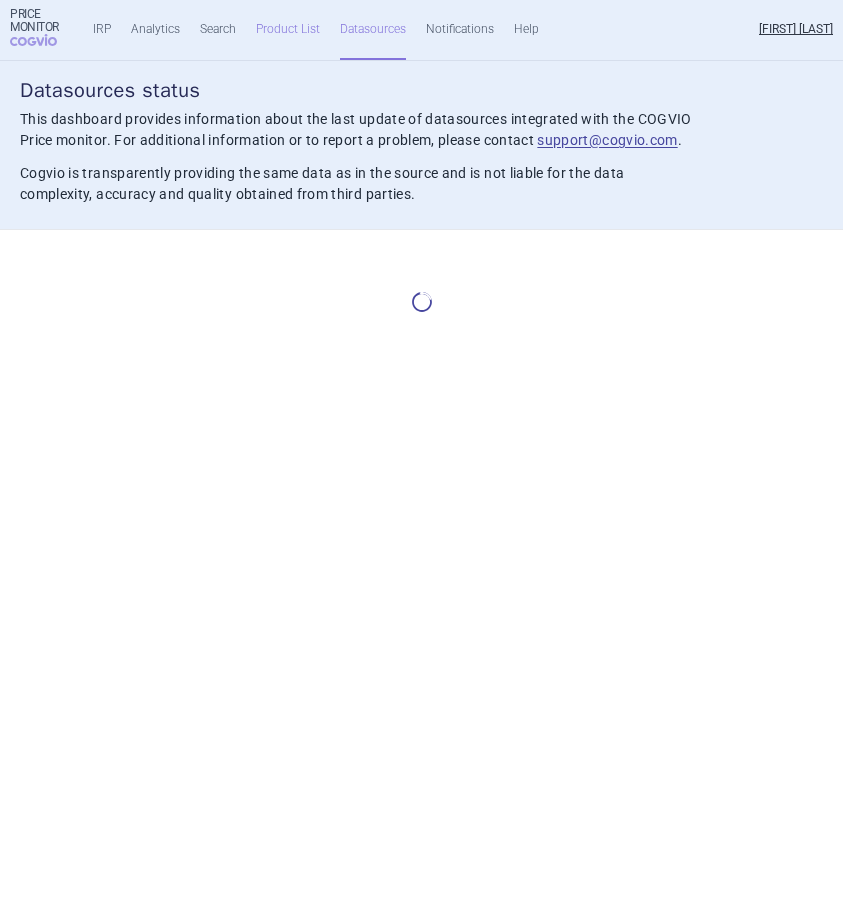 click on "Product List" at bounding box center [288, 30] 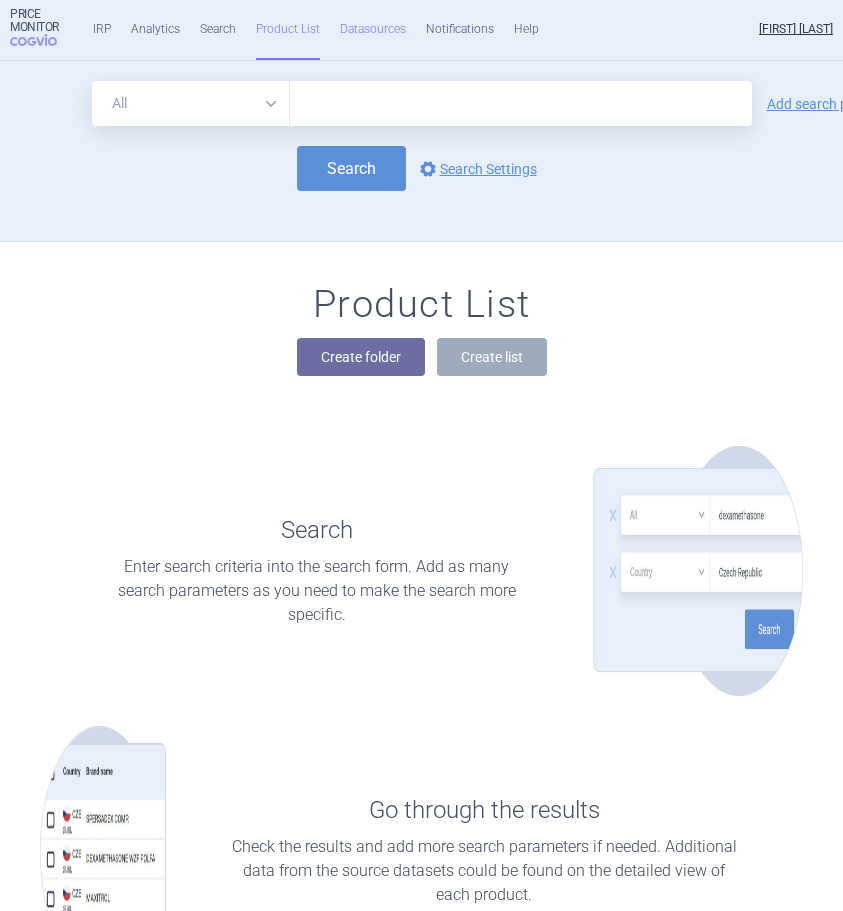 scroll, scrollTop: 181, scrollLeft: 0, axis: vertical 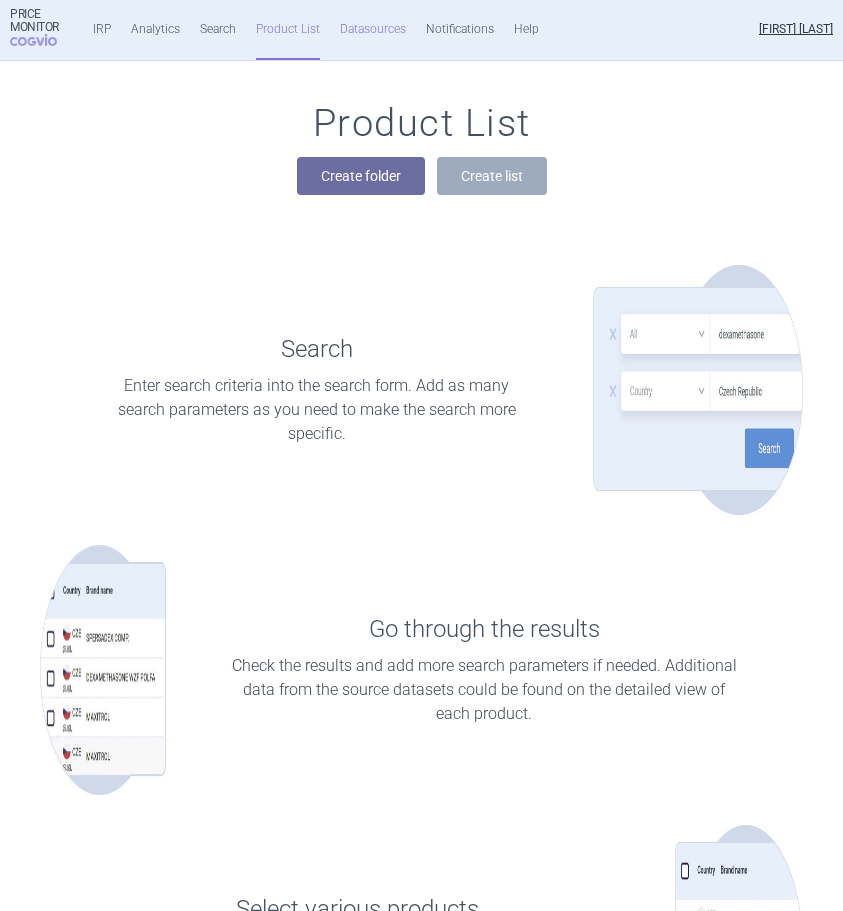 click on "Datasources" at bounding box center [373, 30] 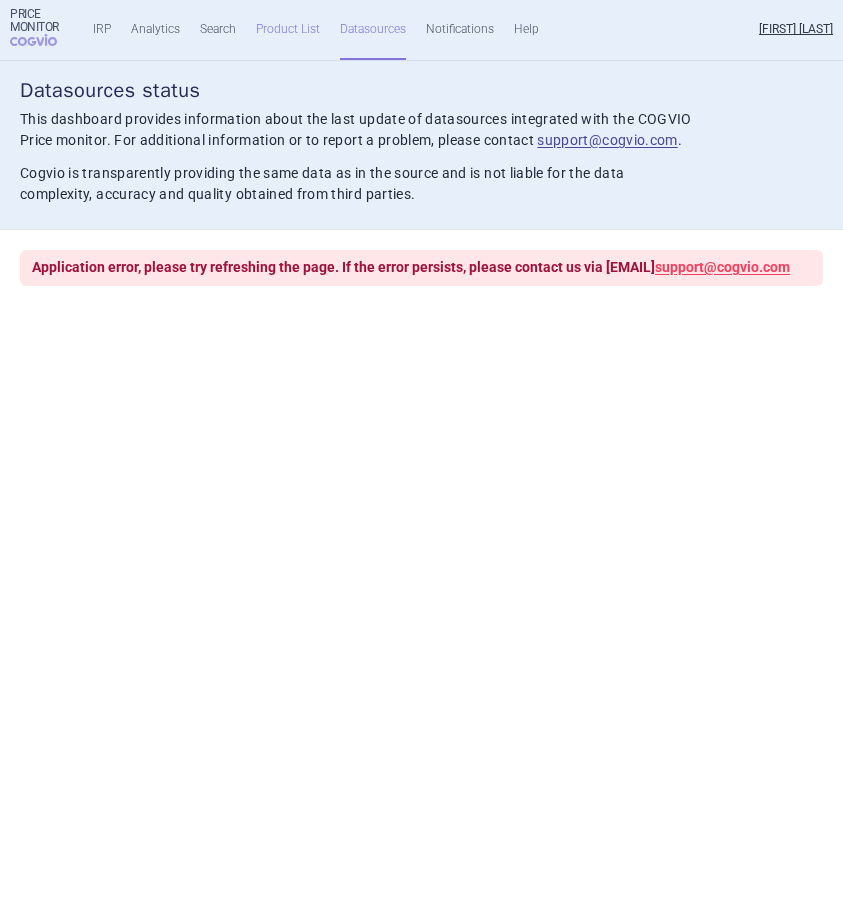 click on "Product List" at bounding box center [288, 30] 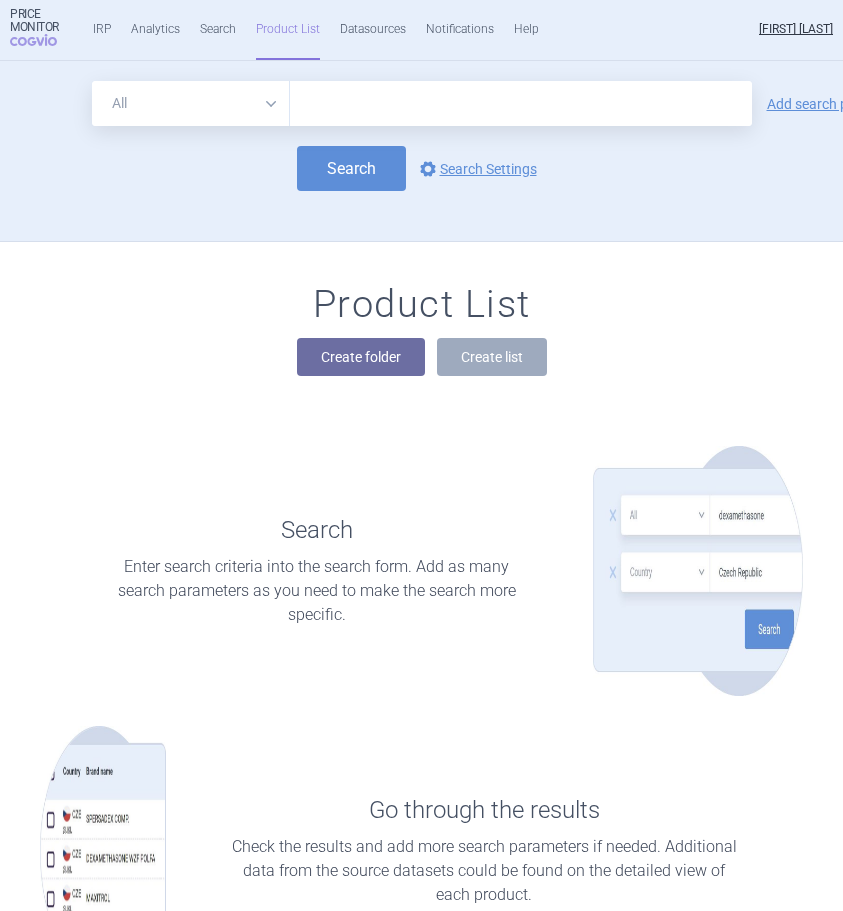 scroll, scrollTop: 181, scrollLeft: 0, axis: vertical 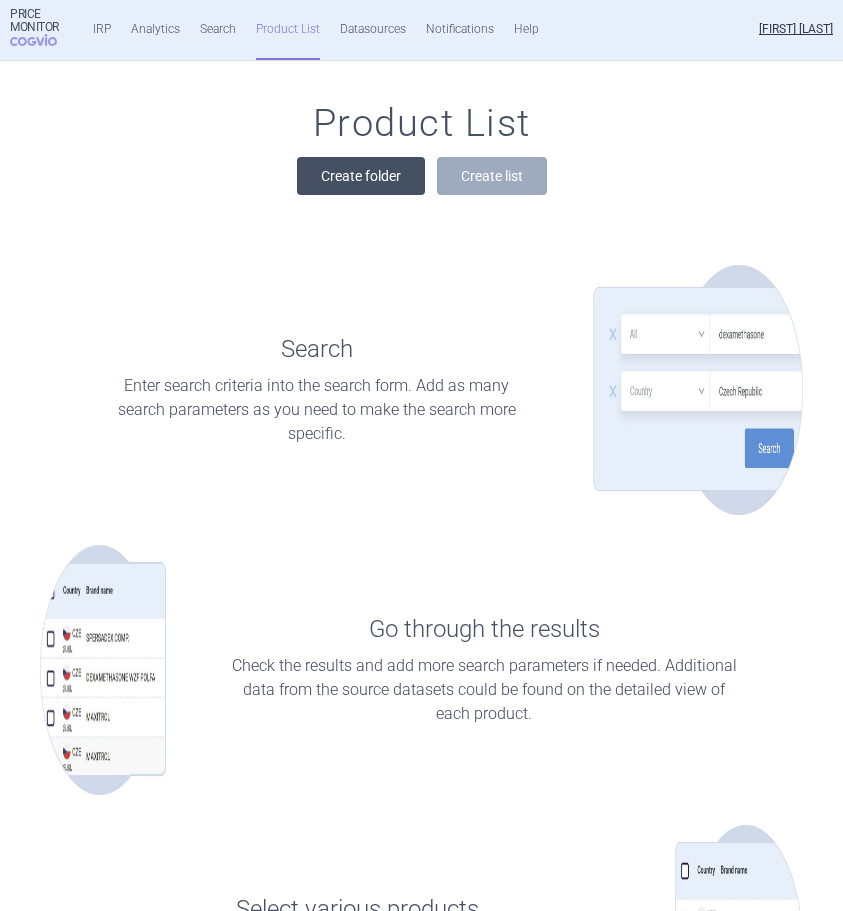 click on "Create folder" at bounding box center [361, 176] 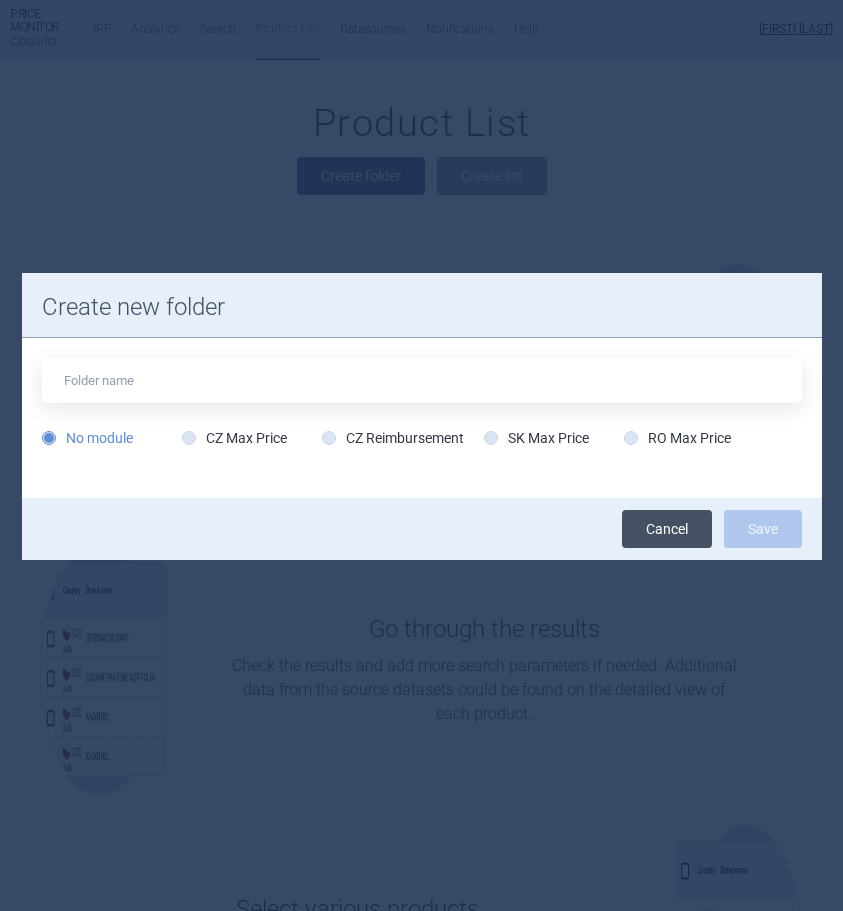 click on "Cancel" at bounding box center [667, 529] 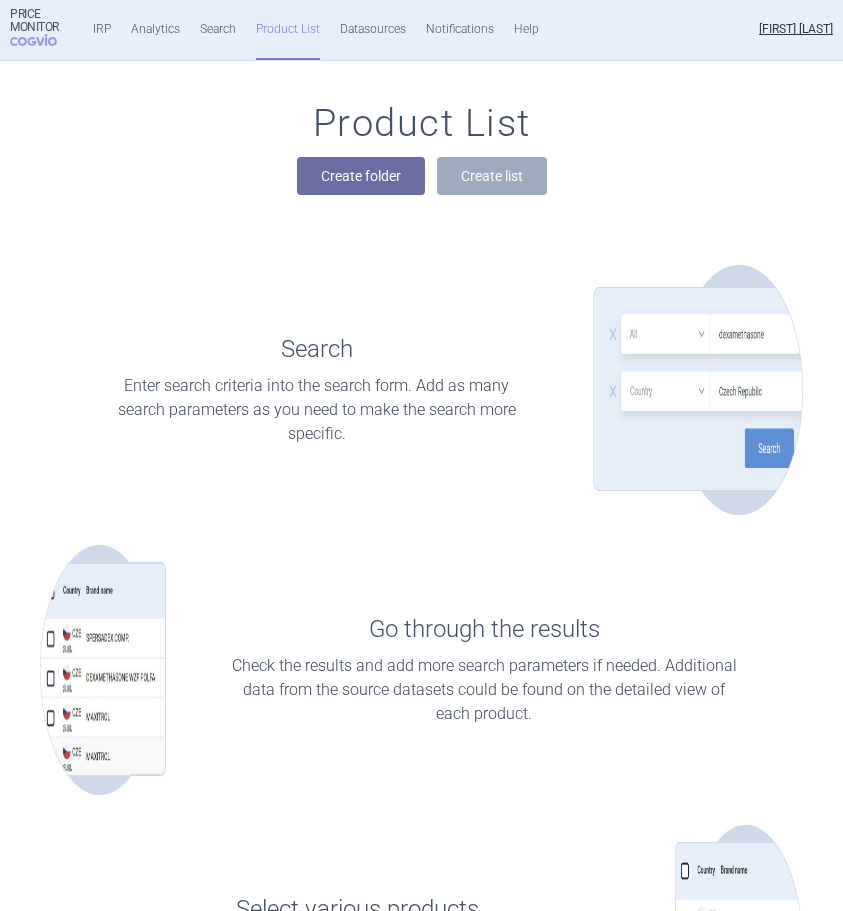 click on "IRP Analytics Search Product List Datasources Notifications Help" at bounding box center (308, 30) 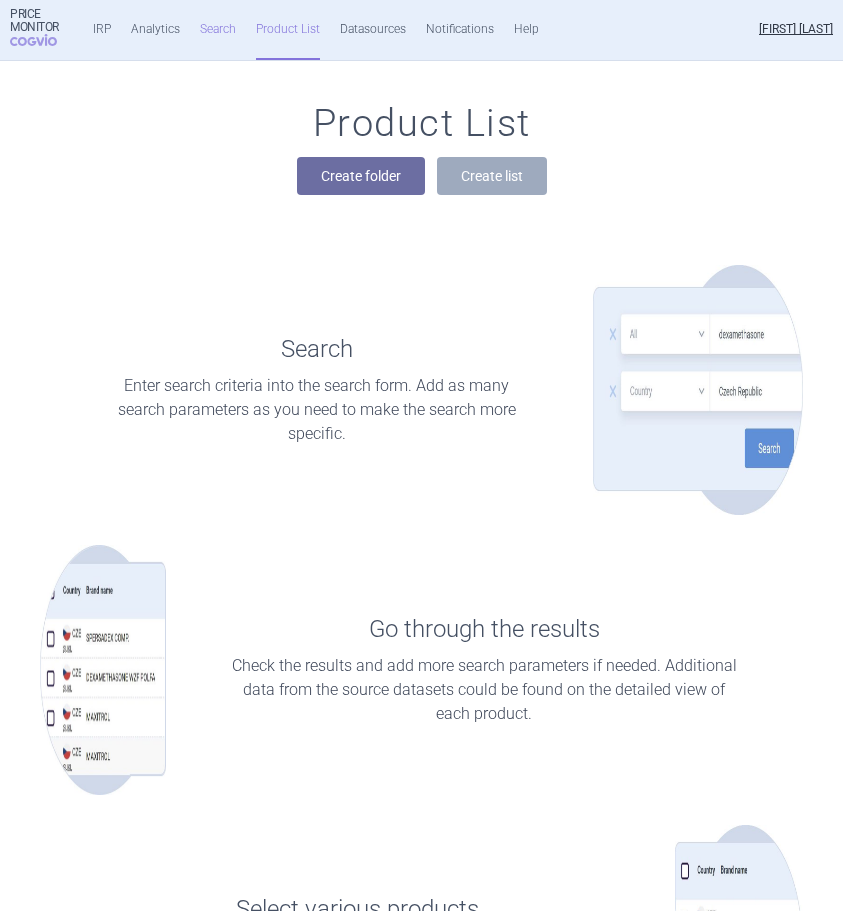click on "Search" at bounding box center (218, 30) 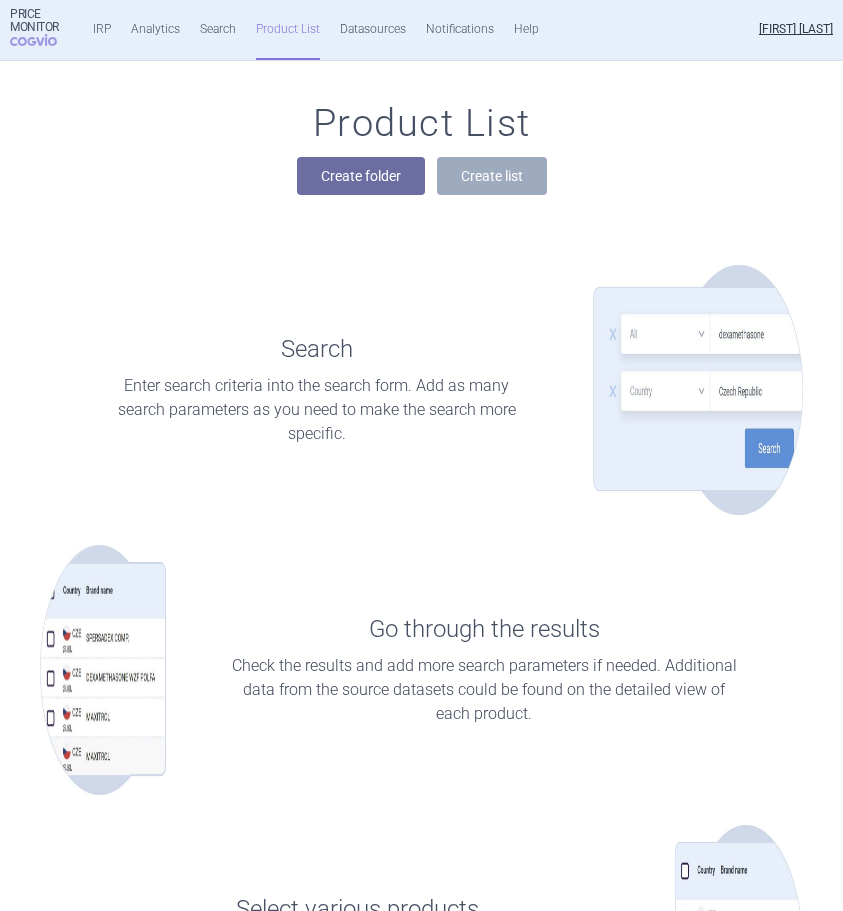 scroll, scrollTop: 0, scrollLeft: 0, axis: both 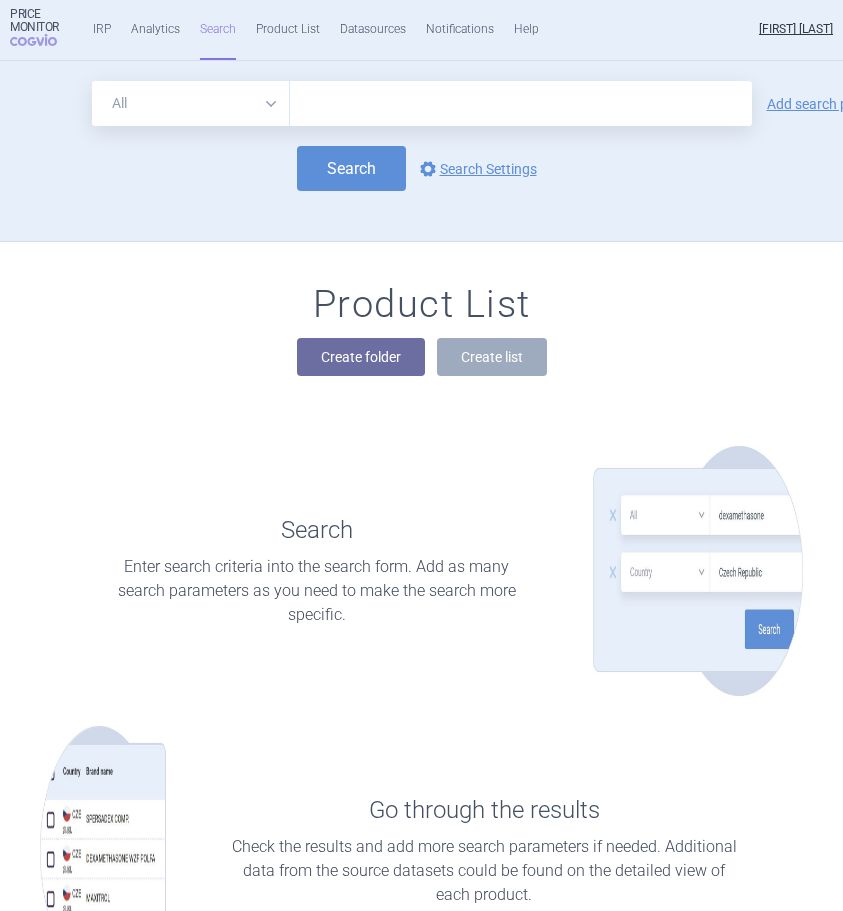 click at bounding box center [521, 103] 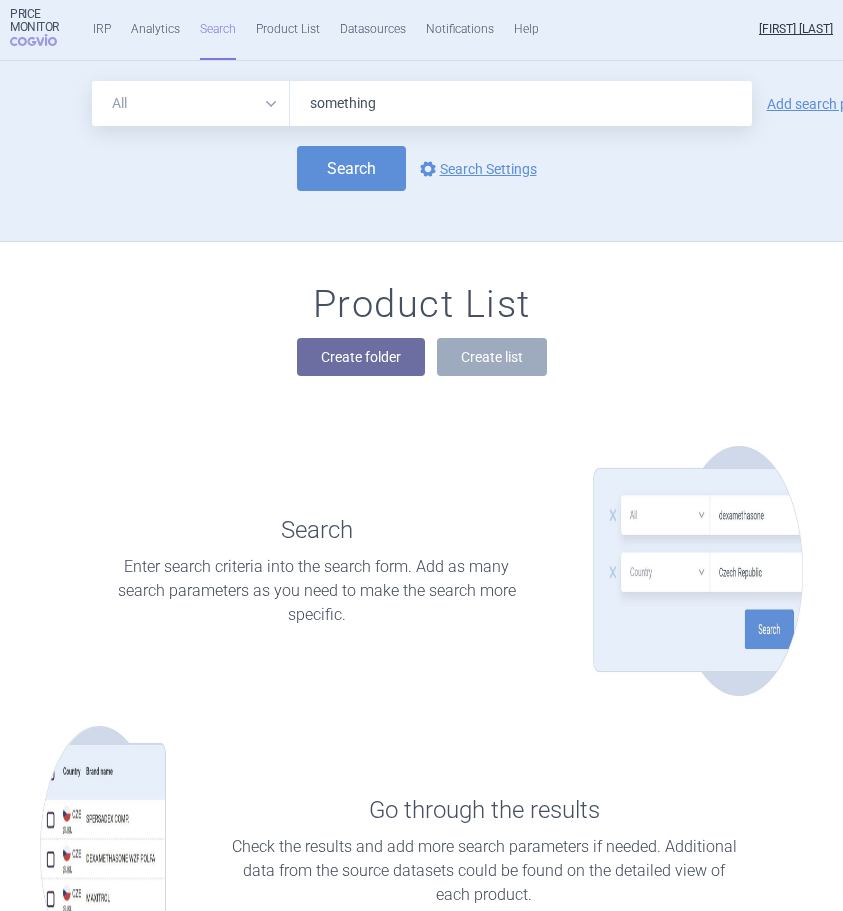 click on "Search" at bounding box center [351, 168] 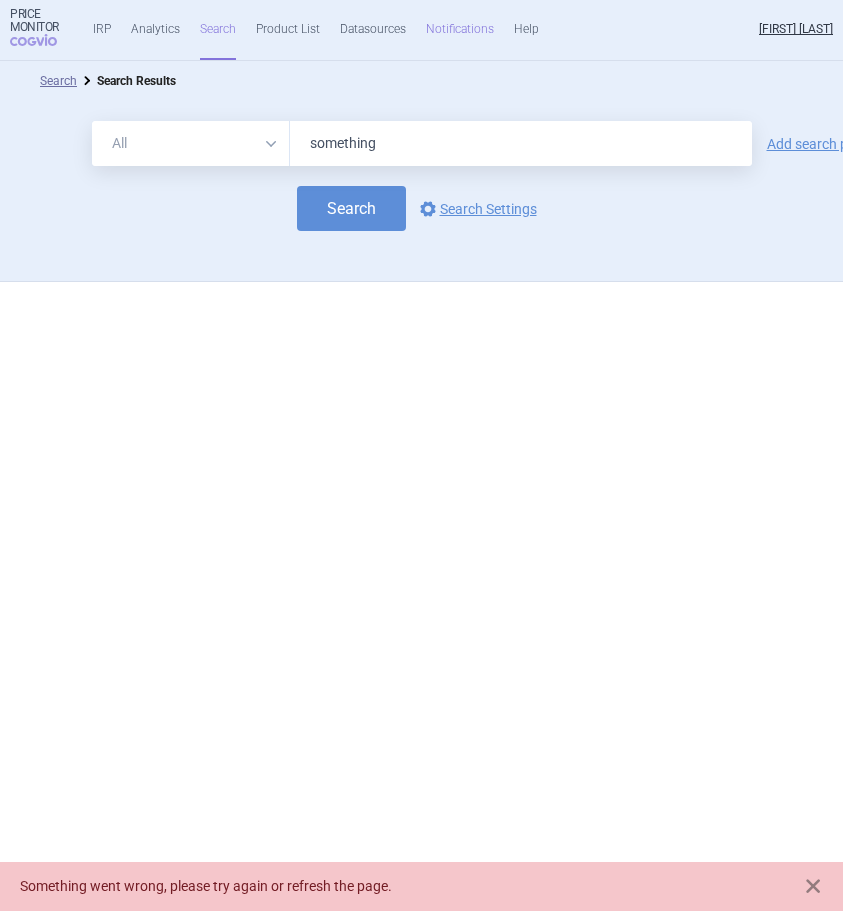 click on "Notifications" at bounding box center (460, 30) 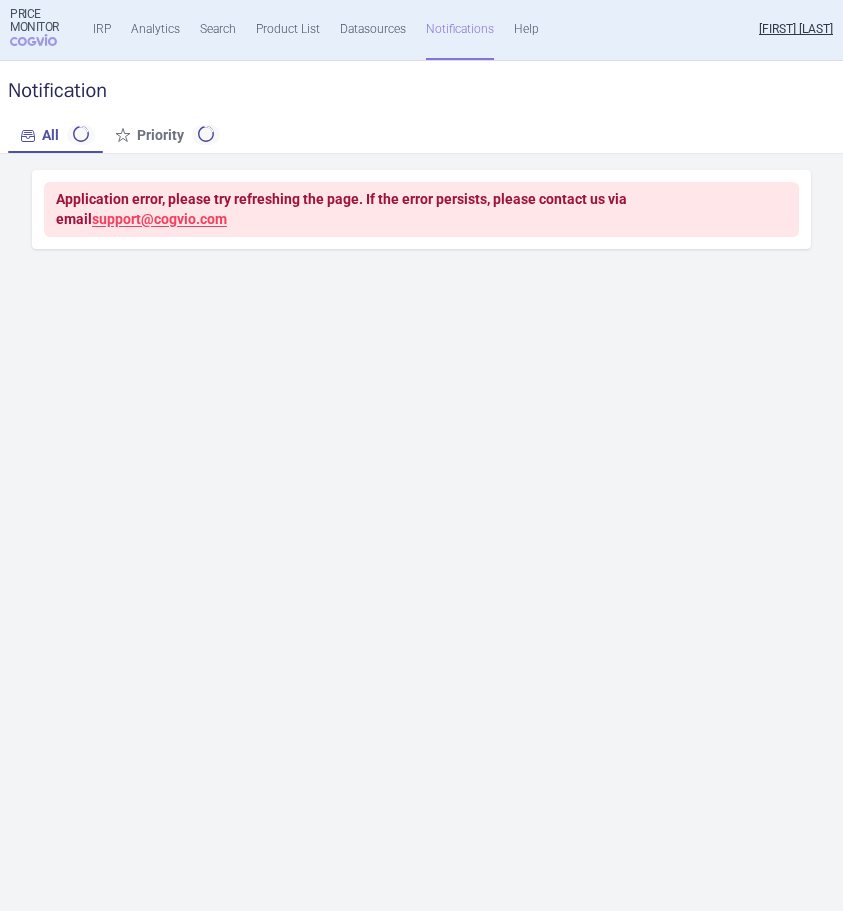 scroll, scrollTop: 0, scrollLeft: 0, axis: both 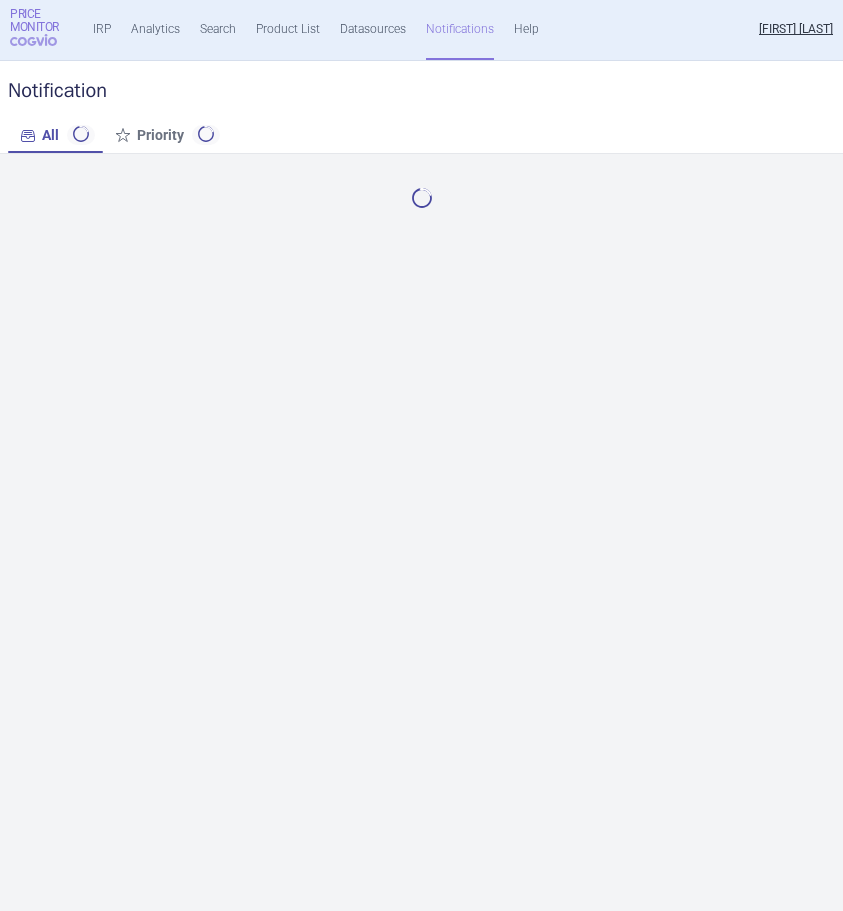 click on "Price Monitor" at bounding box center (39, 21) 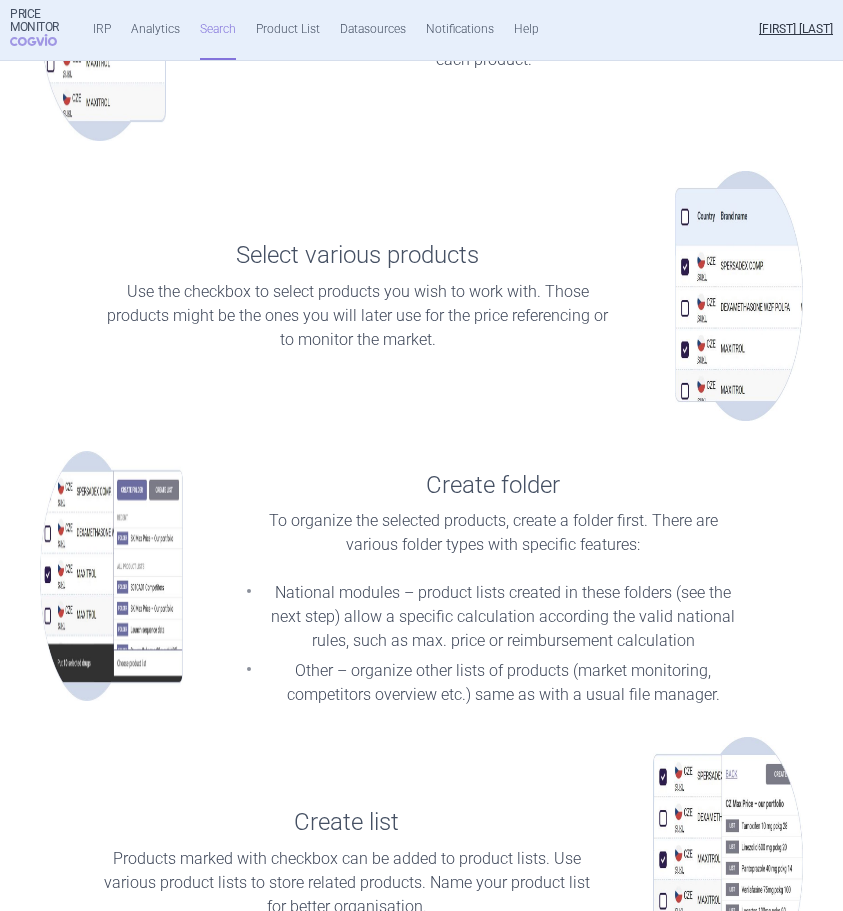 scroll, scrollTop: 800, scrollLeft: 0, axis: vertical 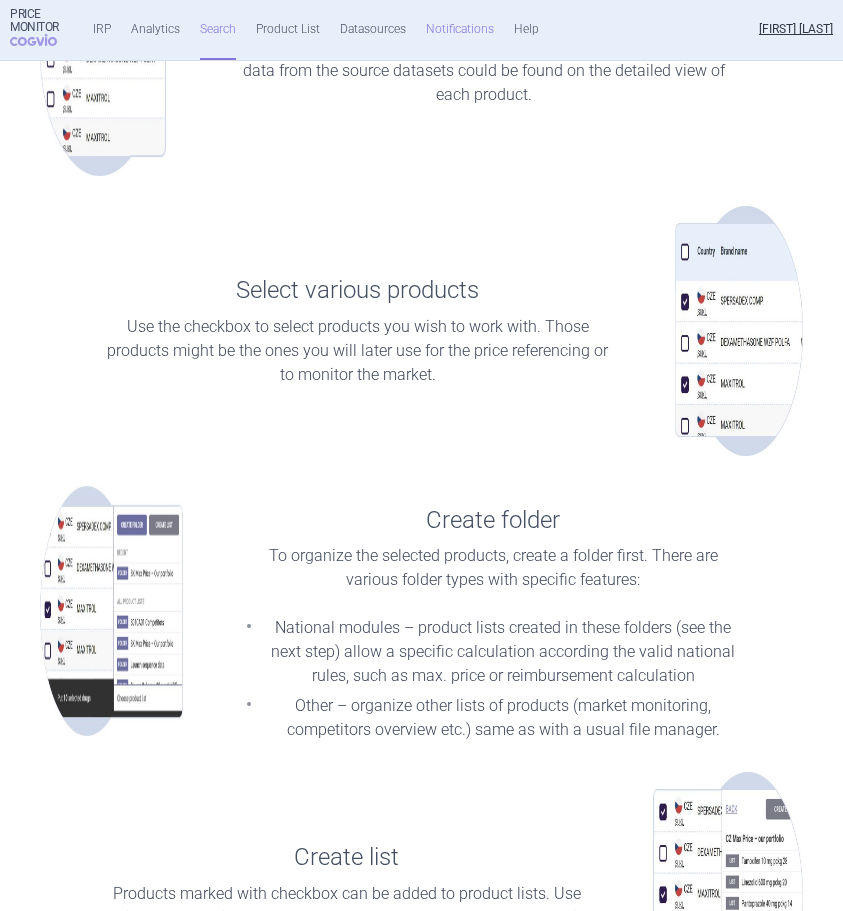 click on "Notifications" at bounding box center [460, 30] 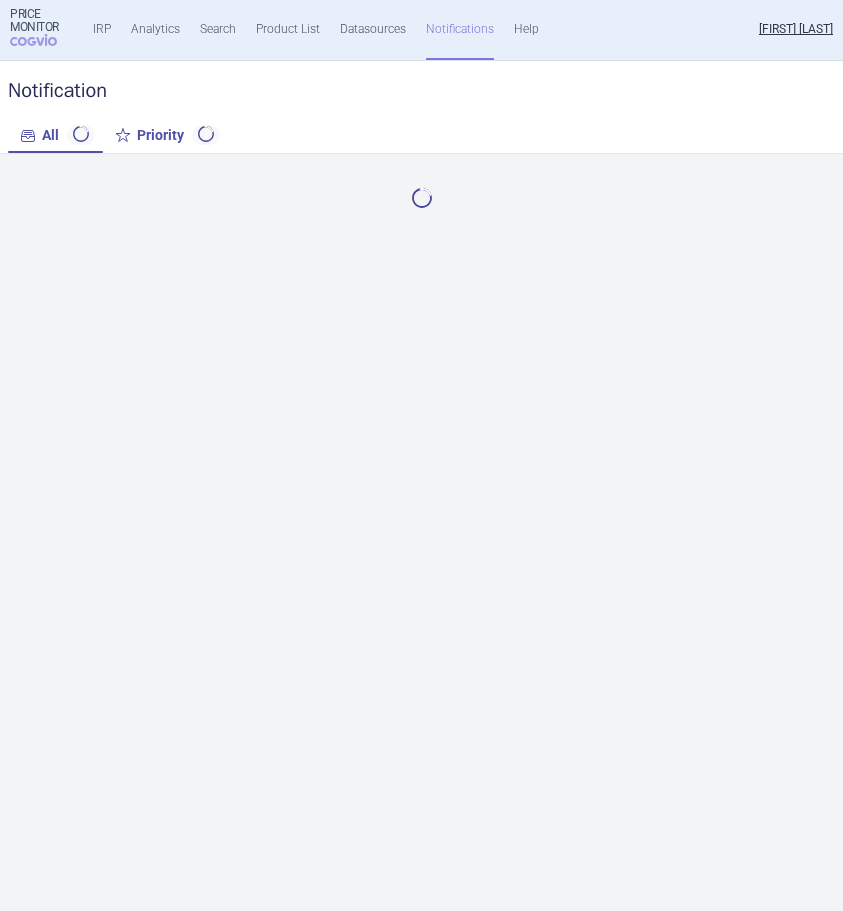 click on "Priority" at bounding box center (165, 135) 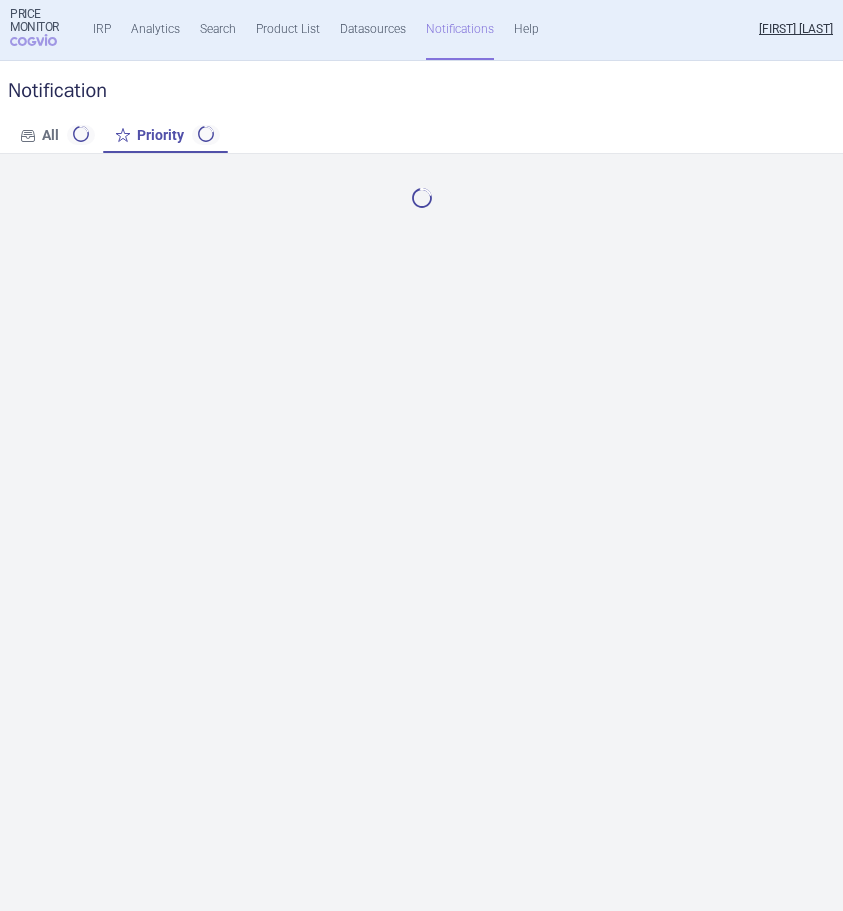 click at bounding box center [81, 134] 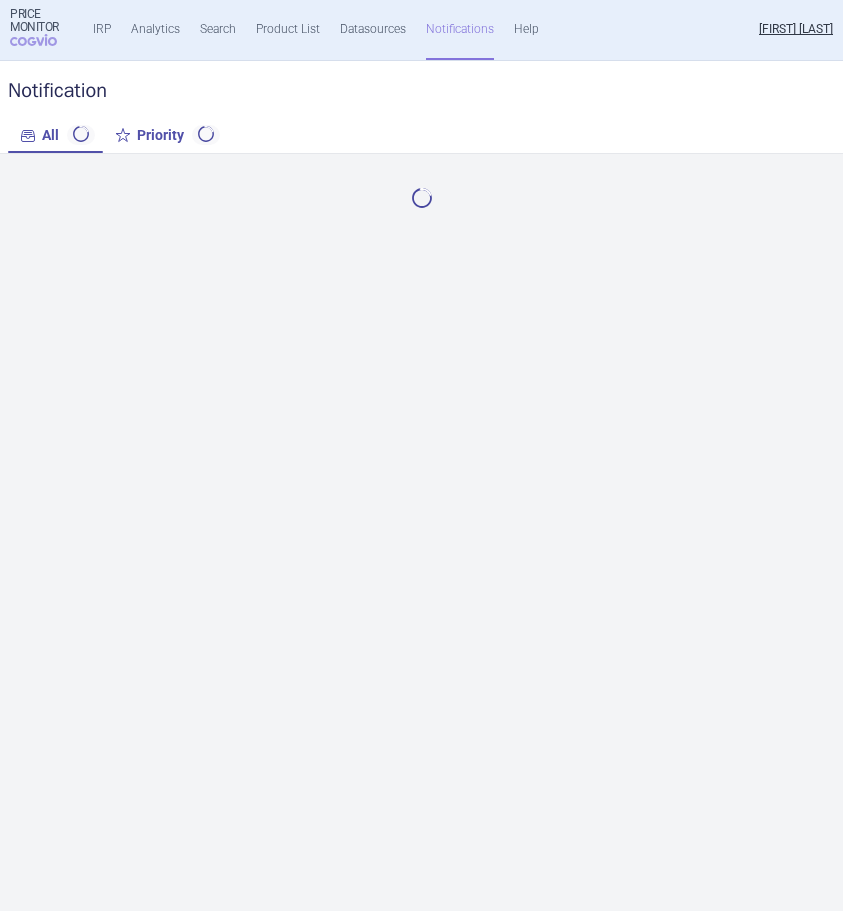click on "Priority" at bounding box center [165, 135] 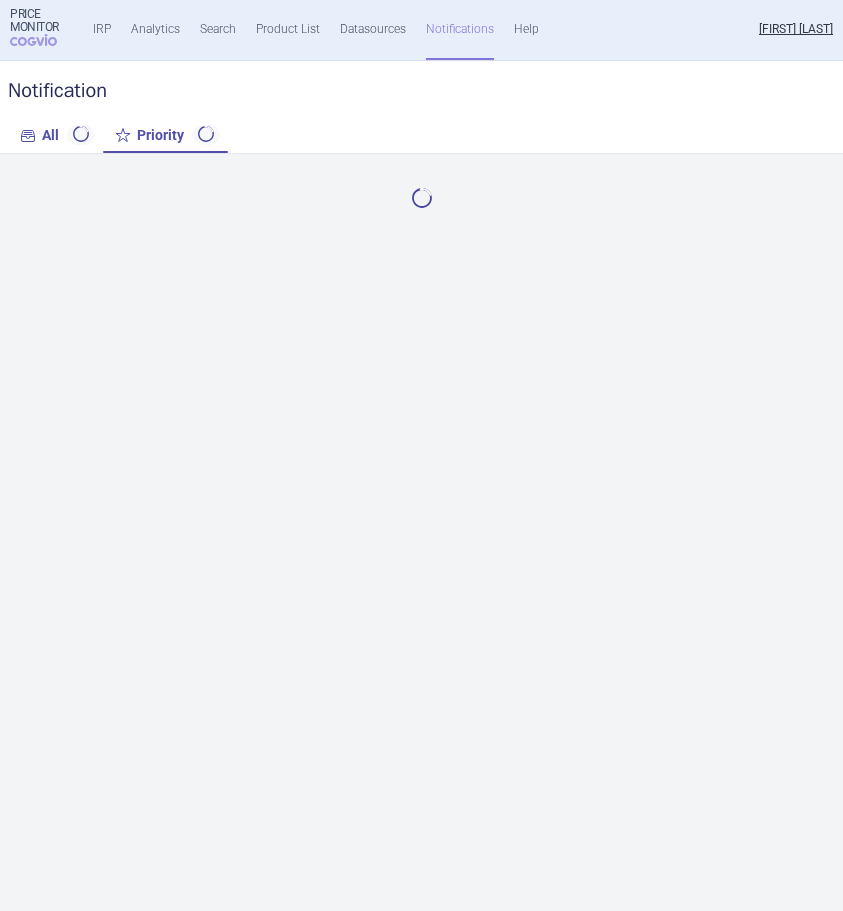 click at bounding box center (81, 135) 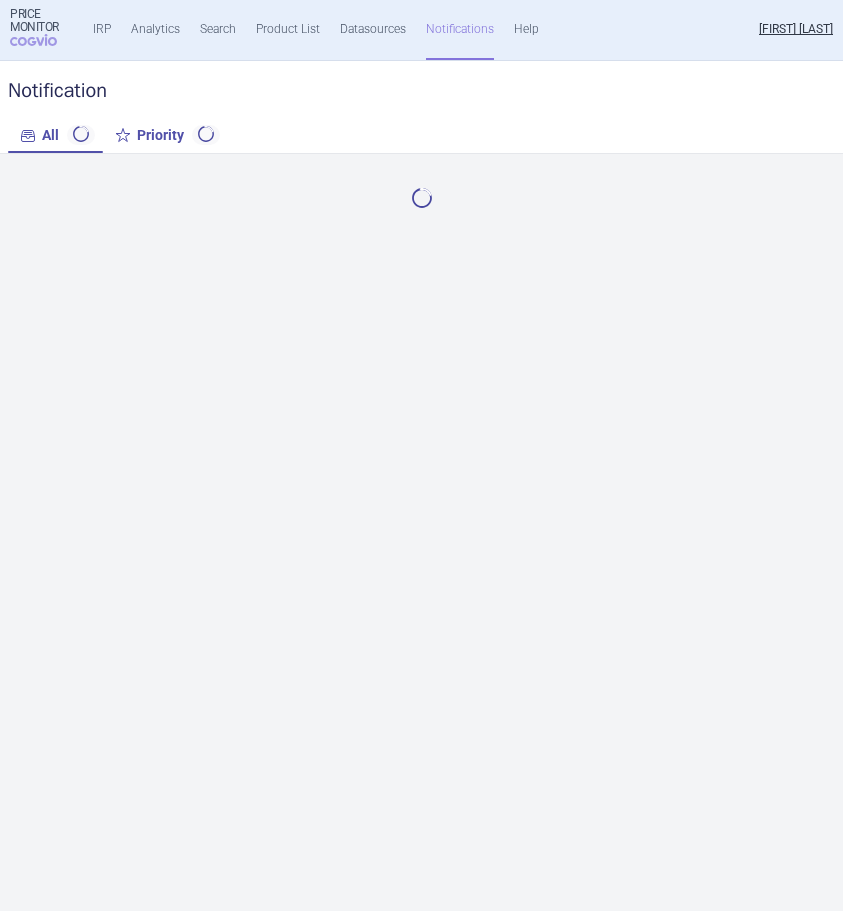 click on "Priority" at bounding box center (165, 135) 